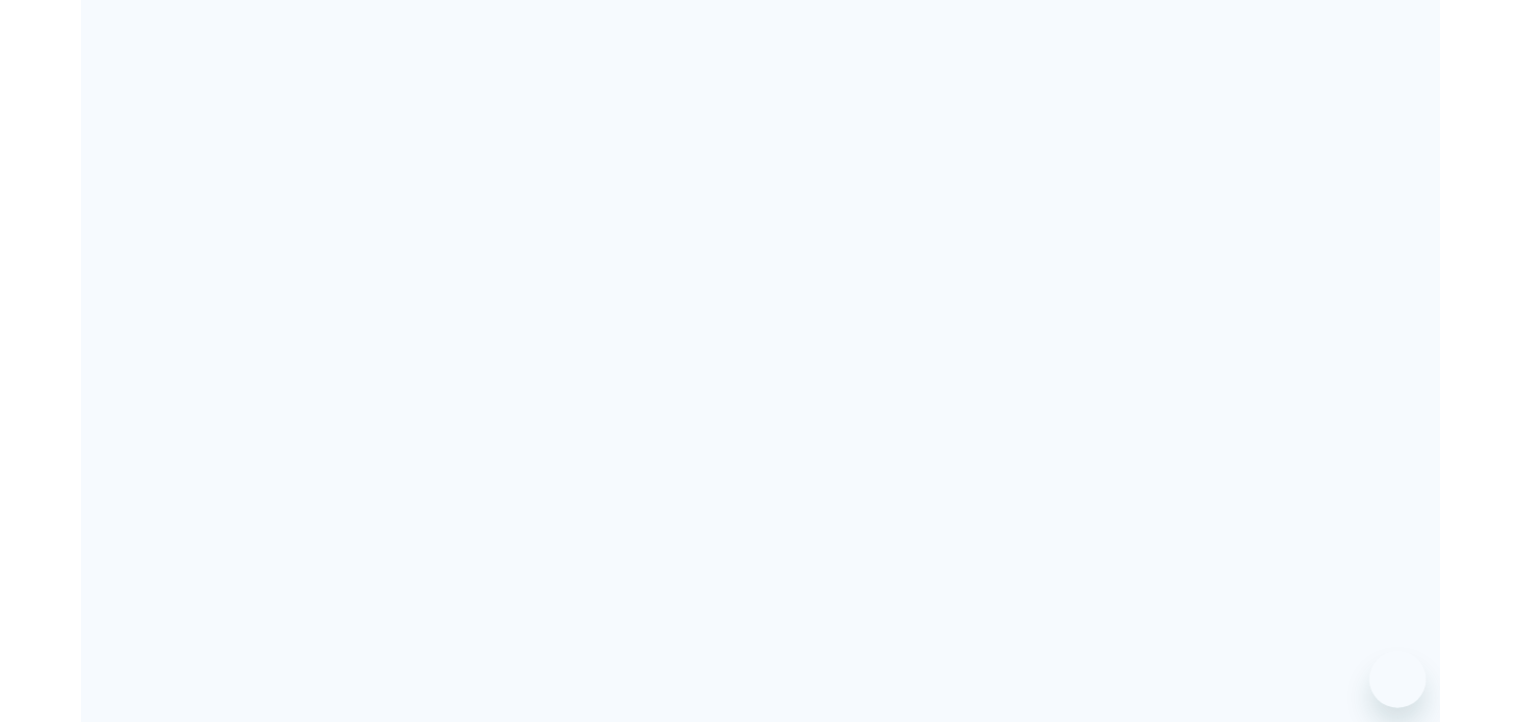 scroll, scrollTop: 0, scrollLeft: 0, axis: both 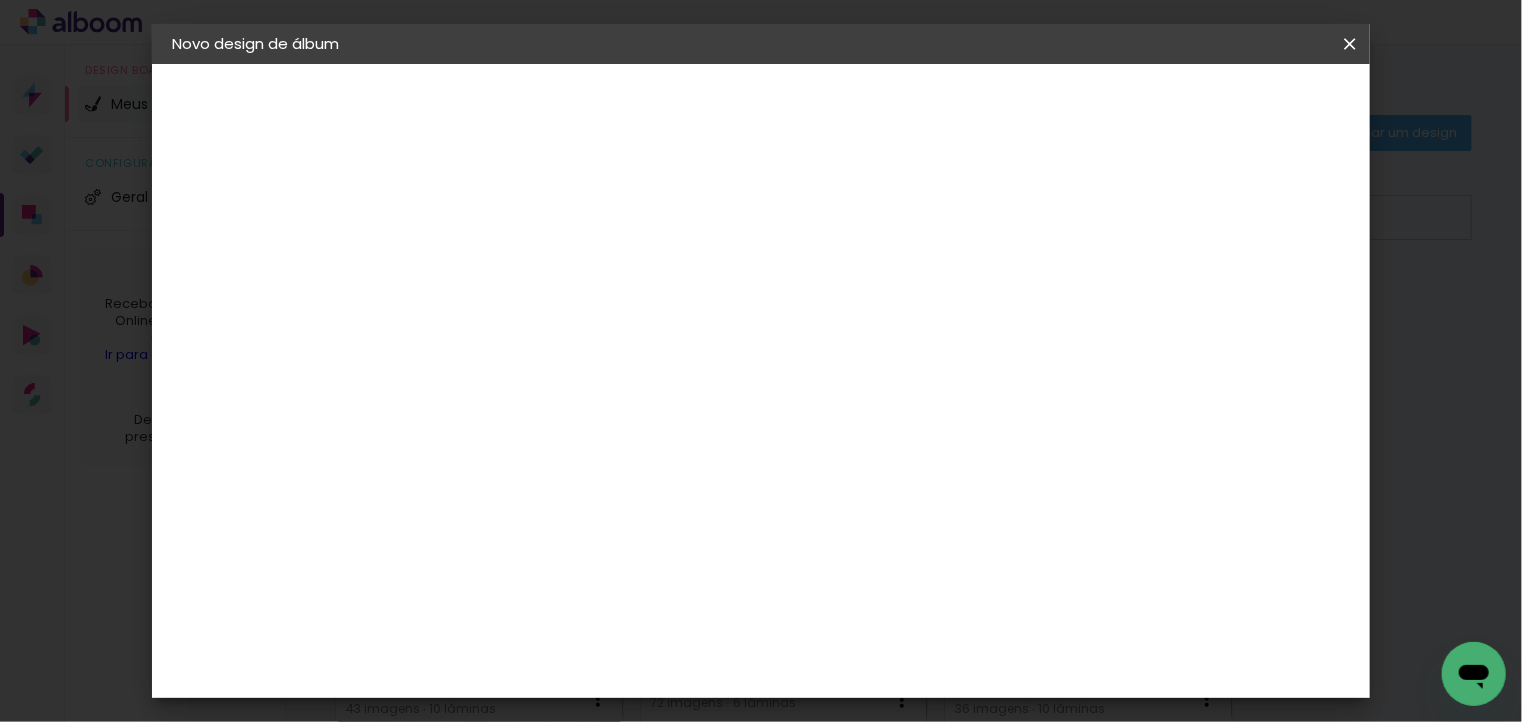 click on "Escolha o tamanho" at bounding box center [550, 370] 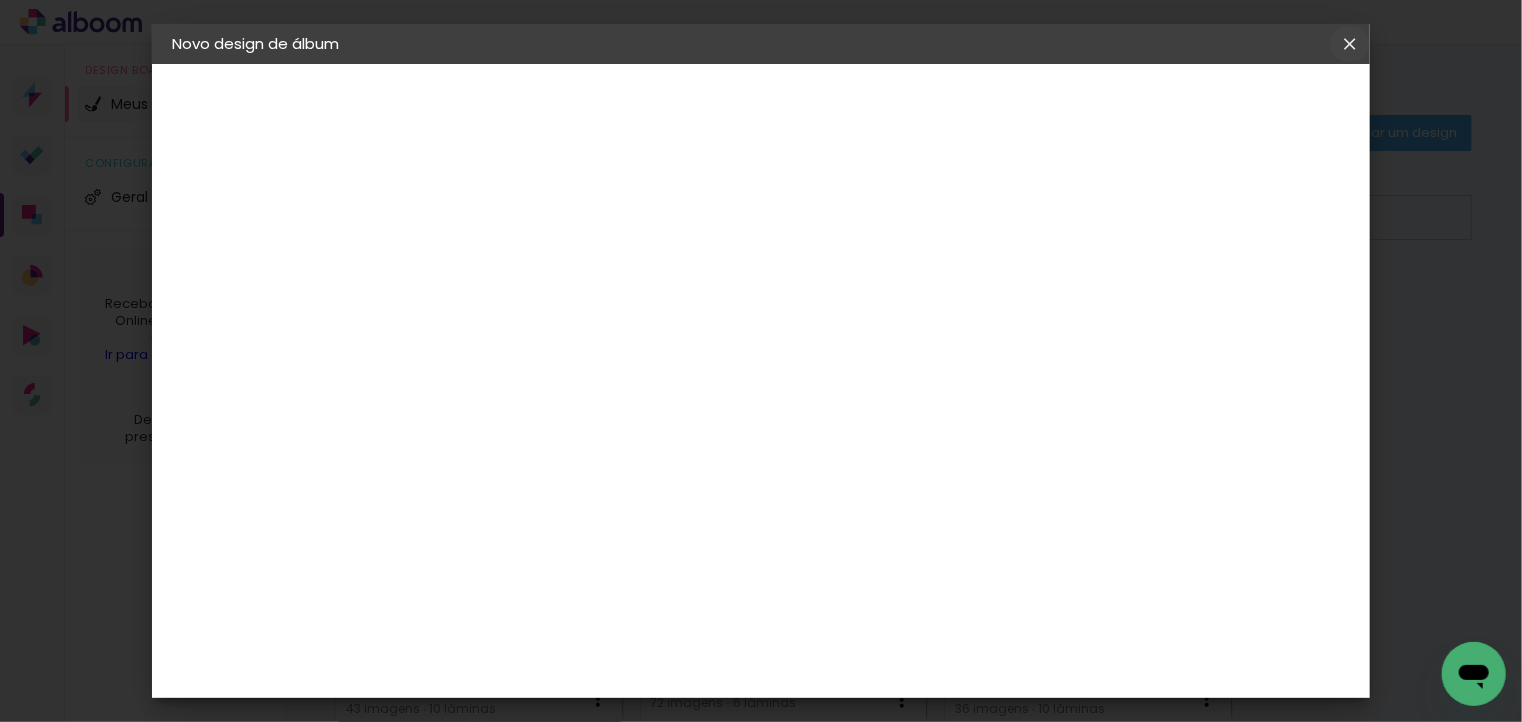 click at bounding box center [0, 0] 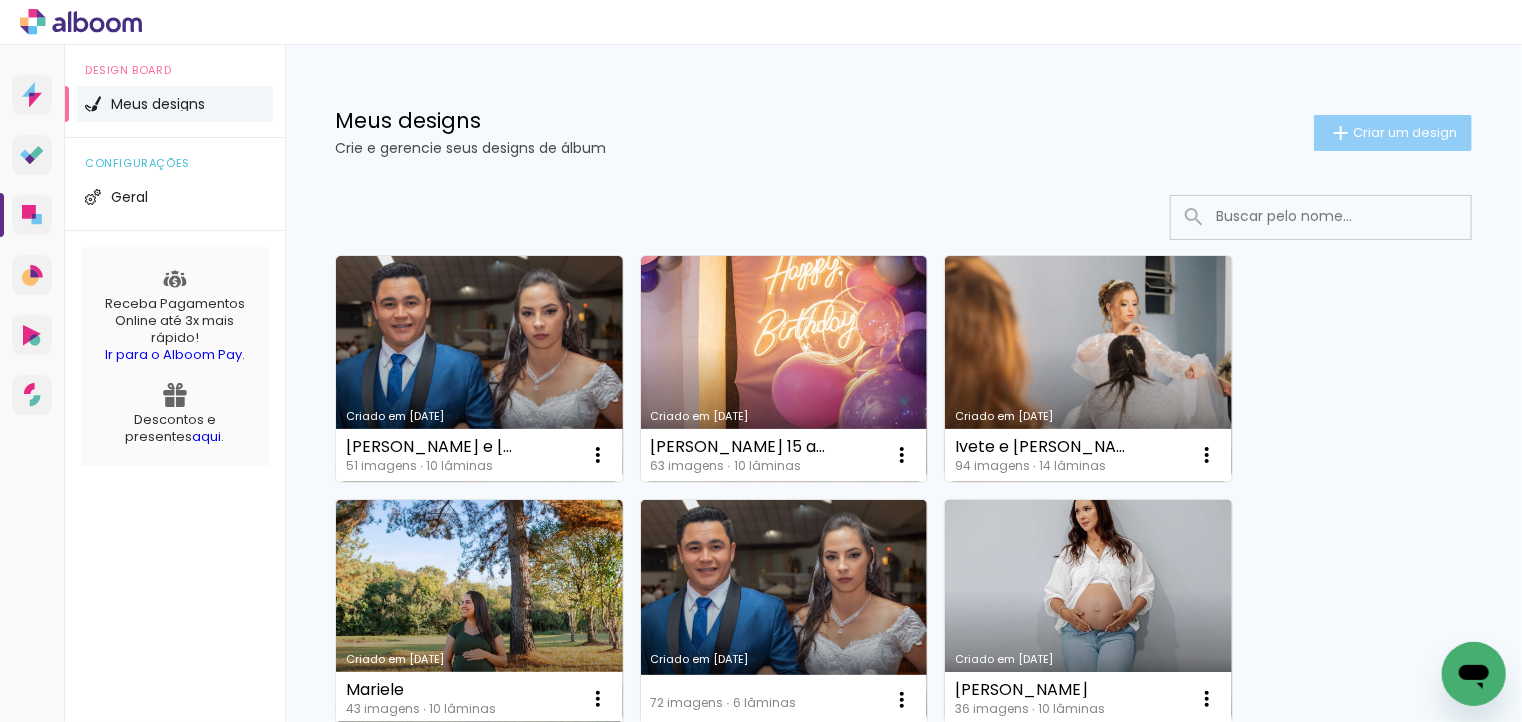 click 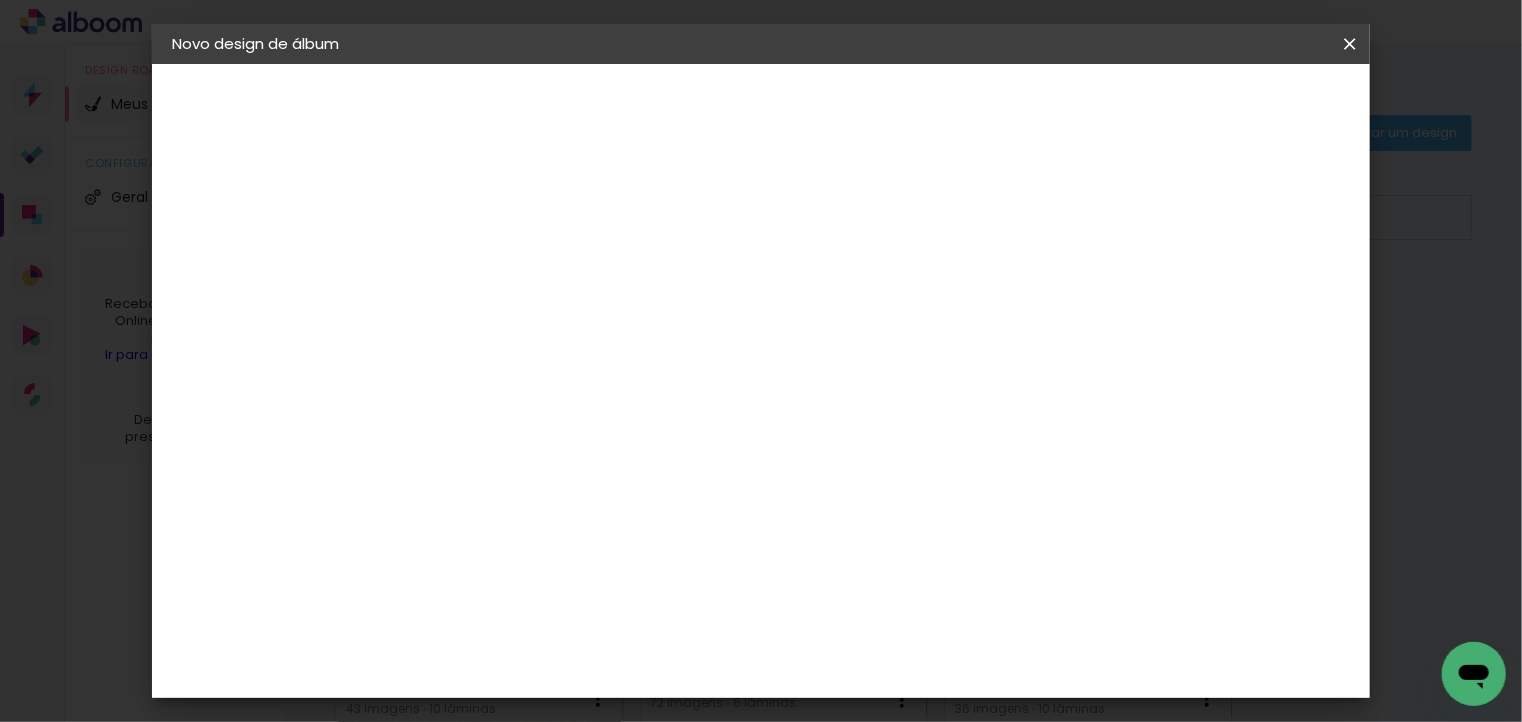 click on "Escolha o tamanho" at bounding box center [550, 370] 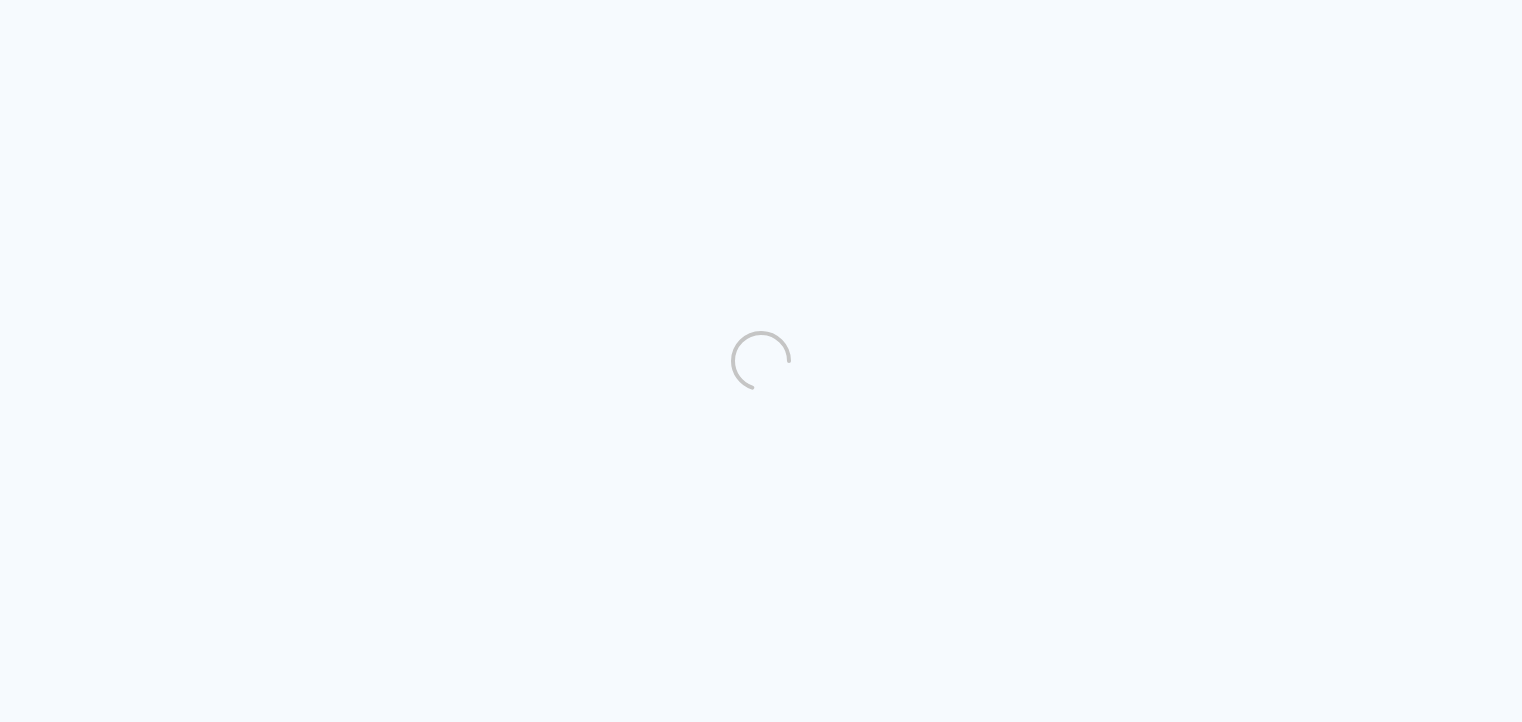 scroll, scrollTop: 0, scrollLeft: 0, axis: both 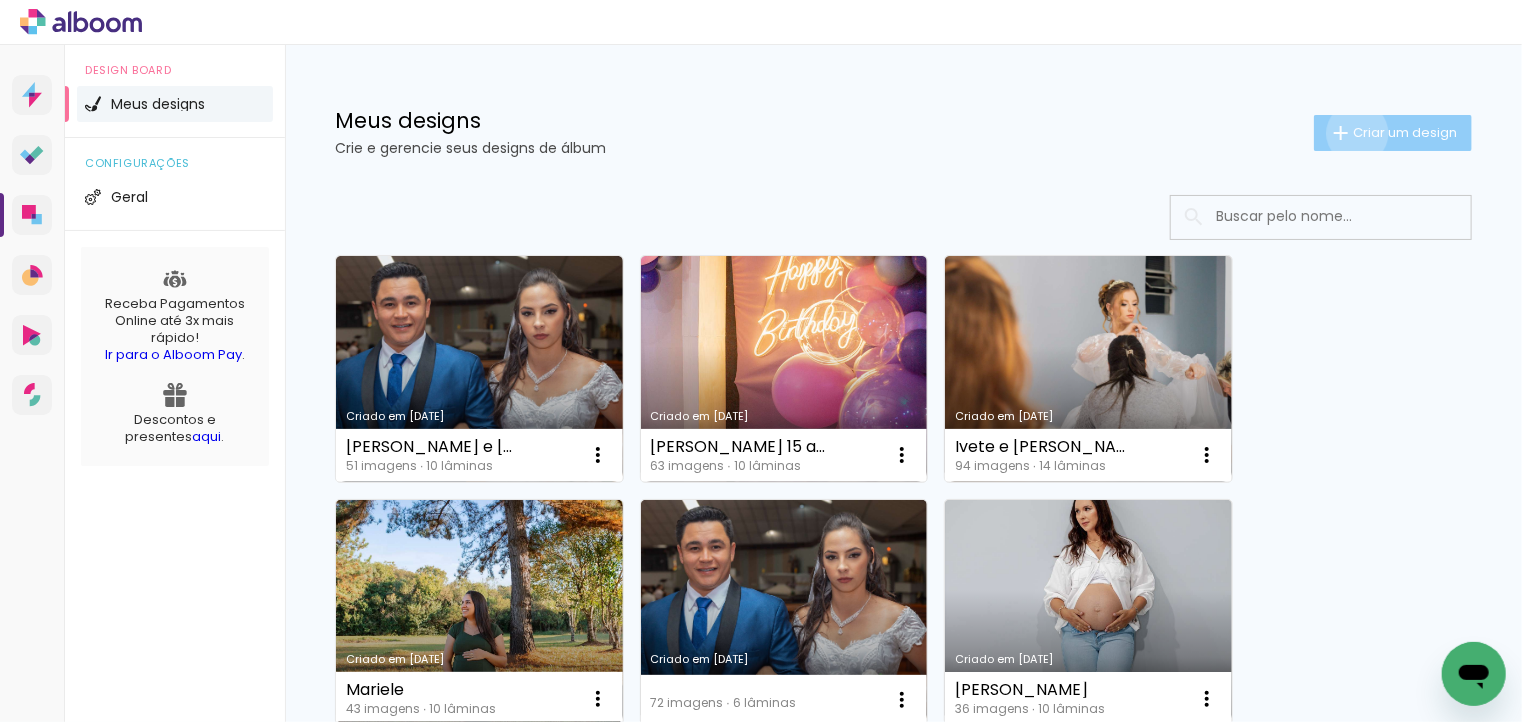 click on "Criar um design" 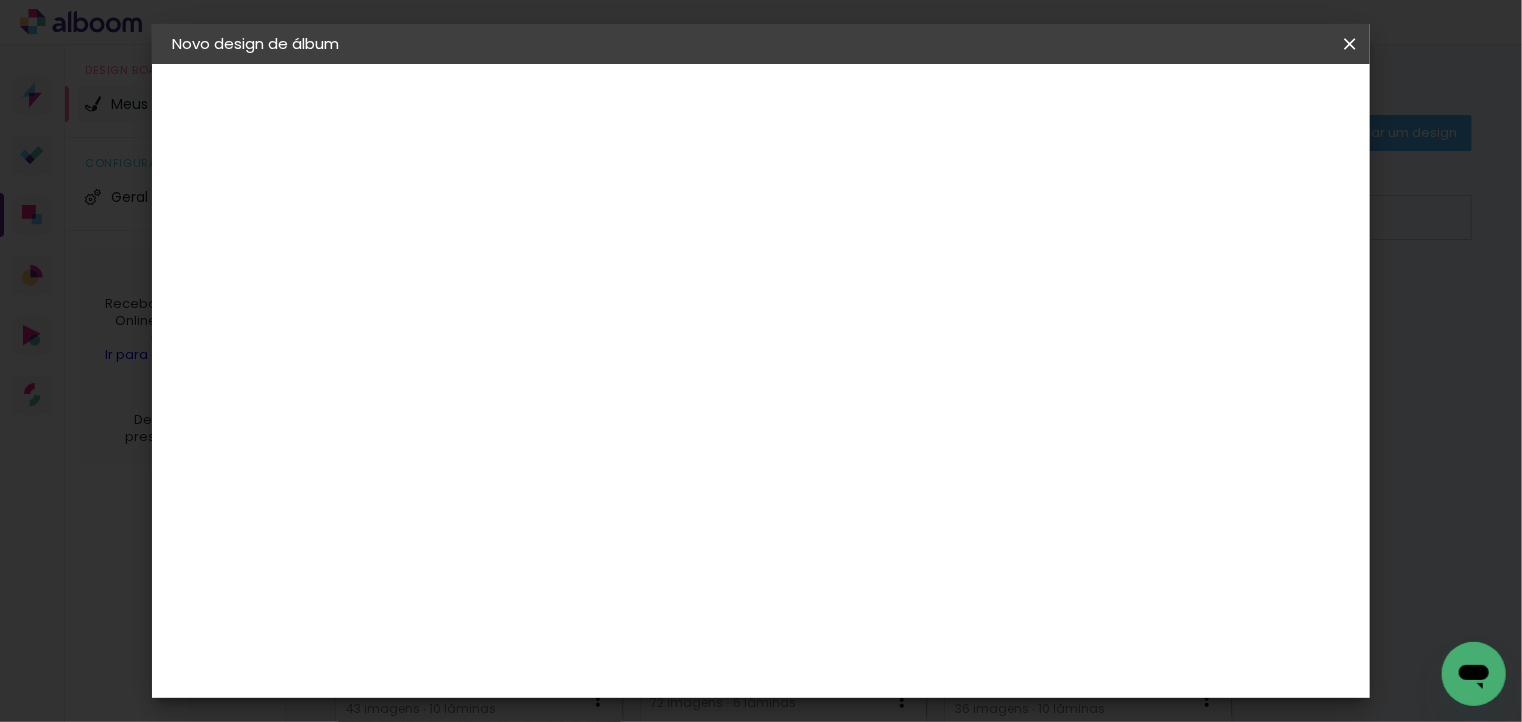 click at bounding box center (499, 268) 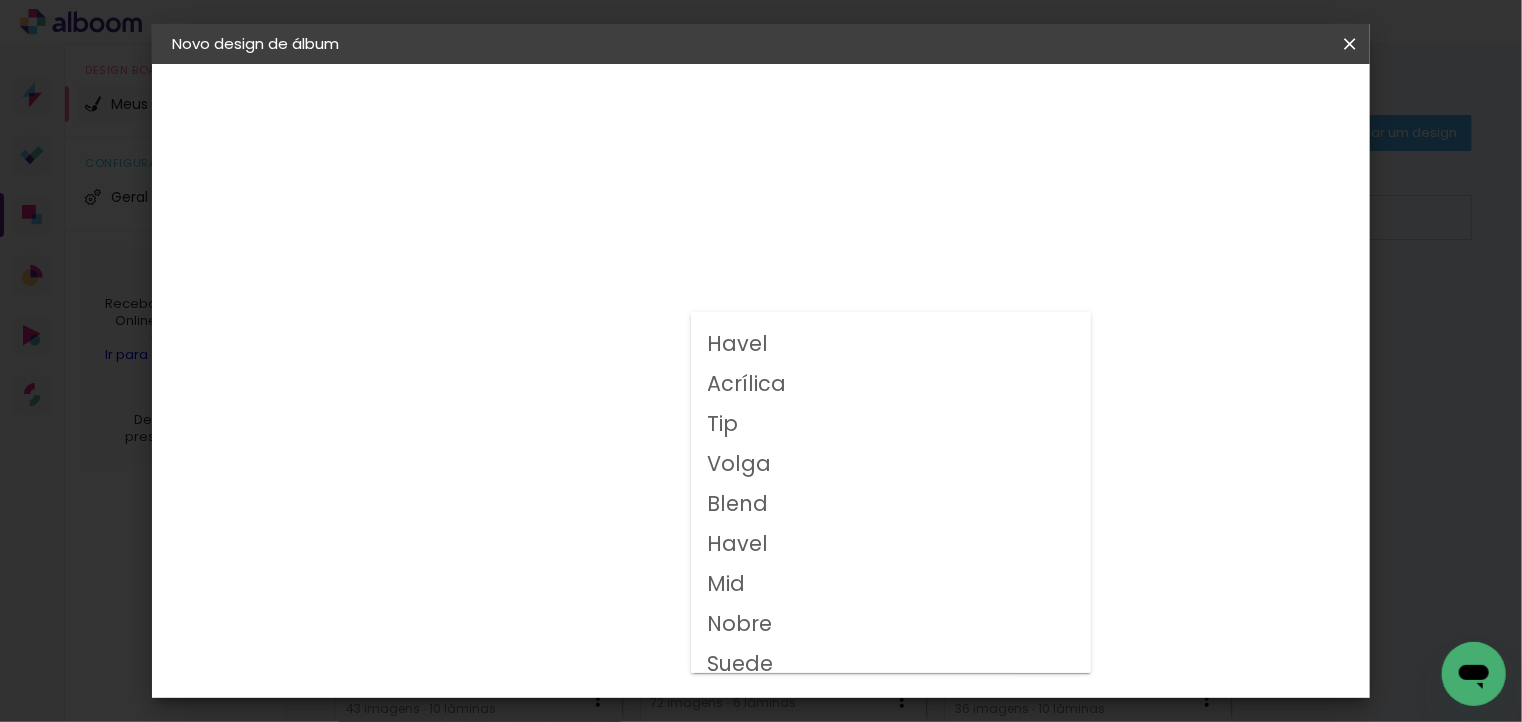 scroll, scrollTop: 108, scrollLeft: 0, axis: vertical 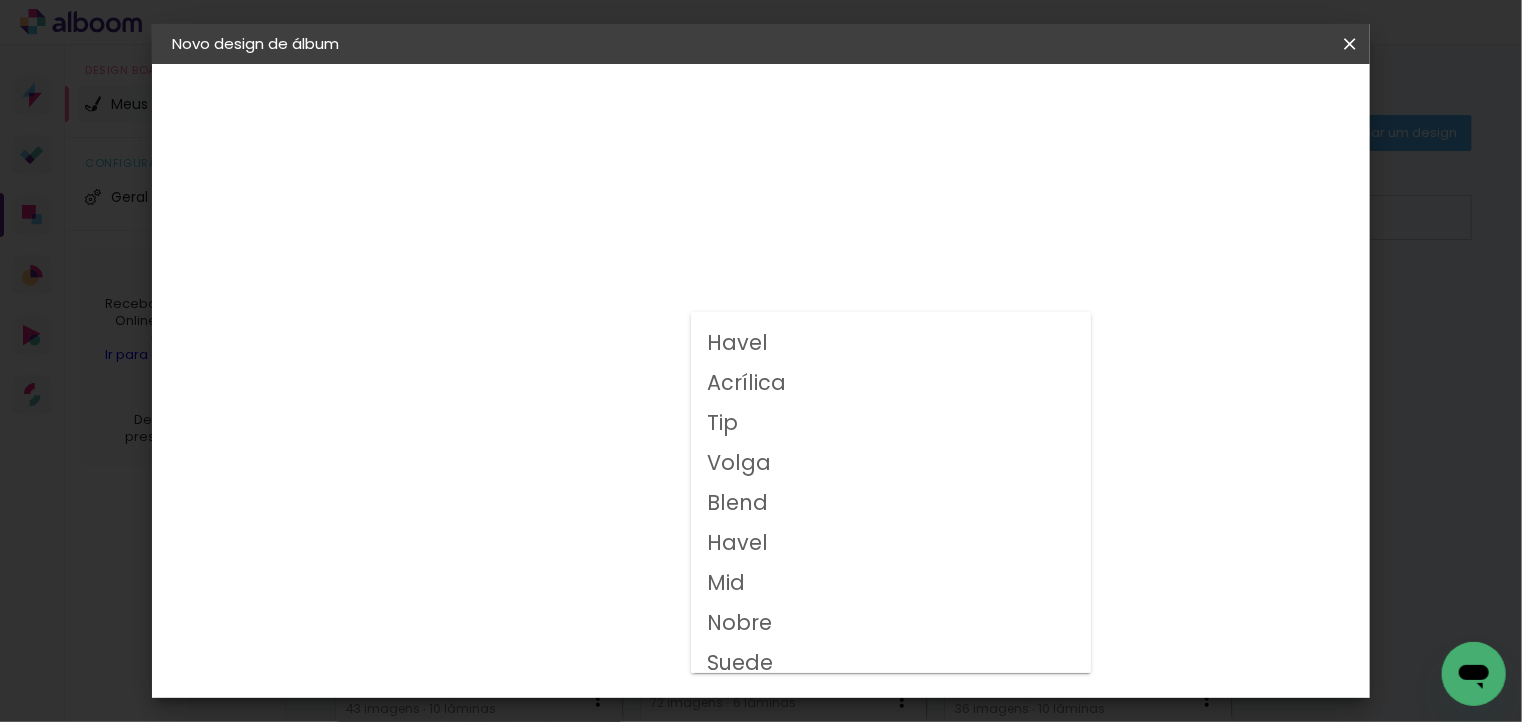 click on "Havel" at bounding box center [0, 0] 